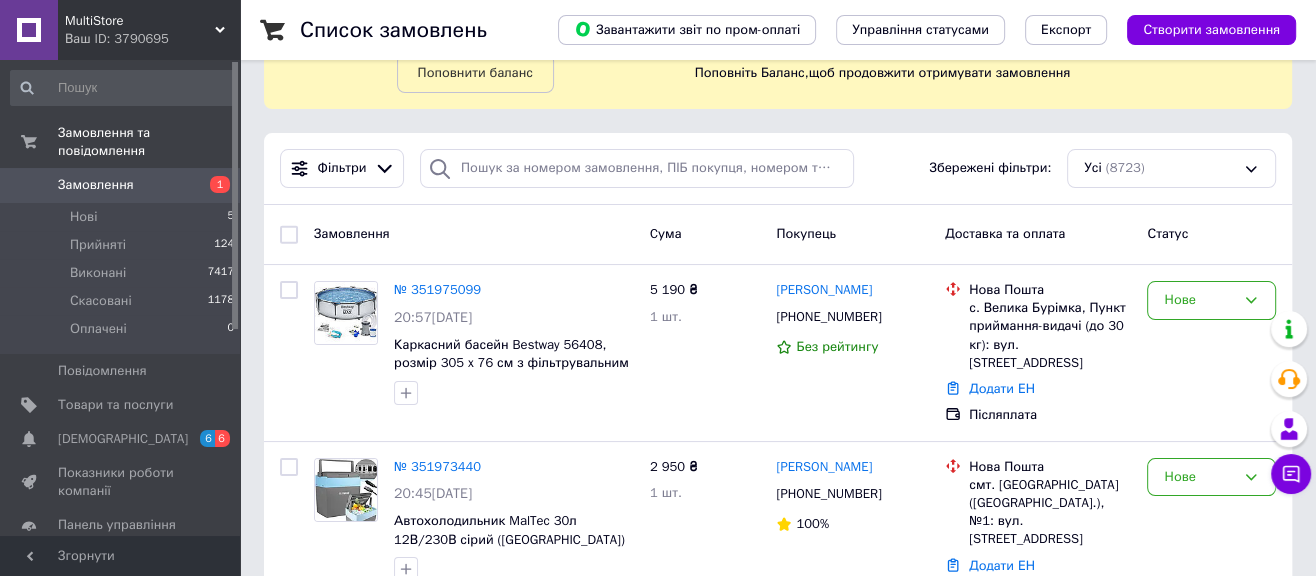 scroll, scrollTop: 111, scrollLeft: 0, axis: vertical 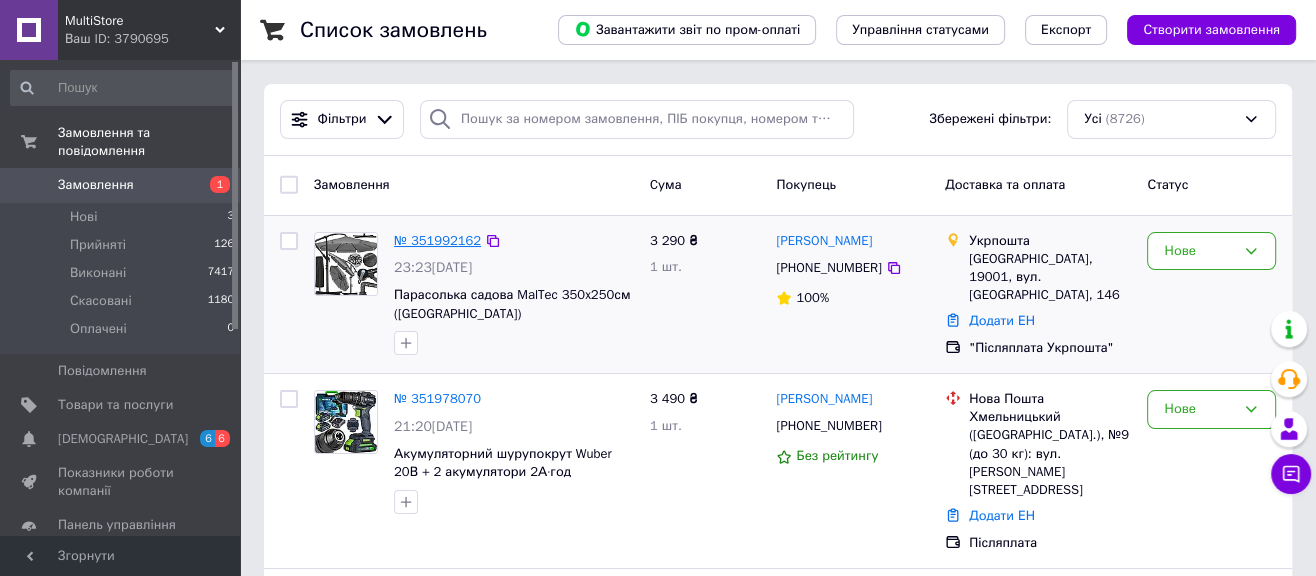 click on "№ 351992162" at bounding box center [437, 240] 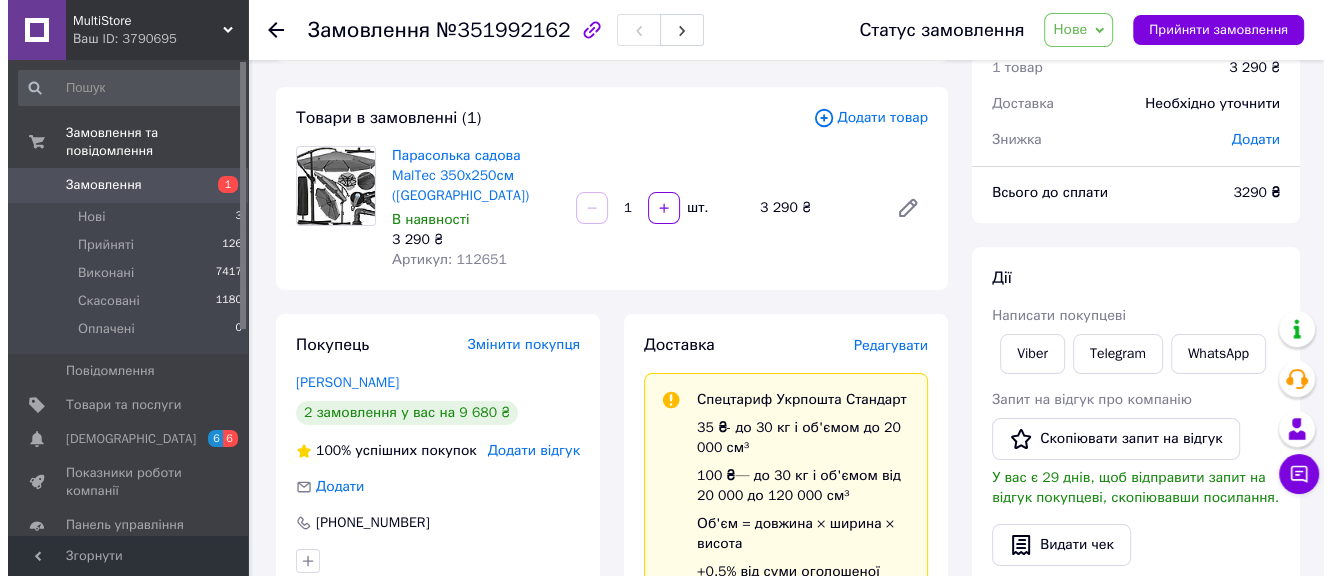 scroll, scrollTop: 222, scrollLeft: 0, axis: vertical 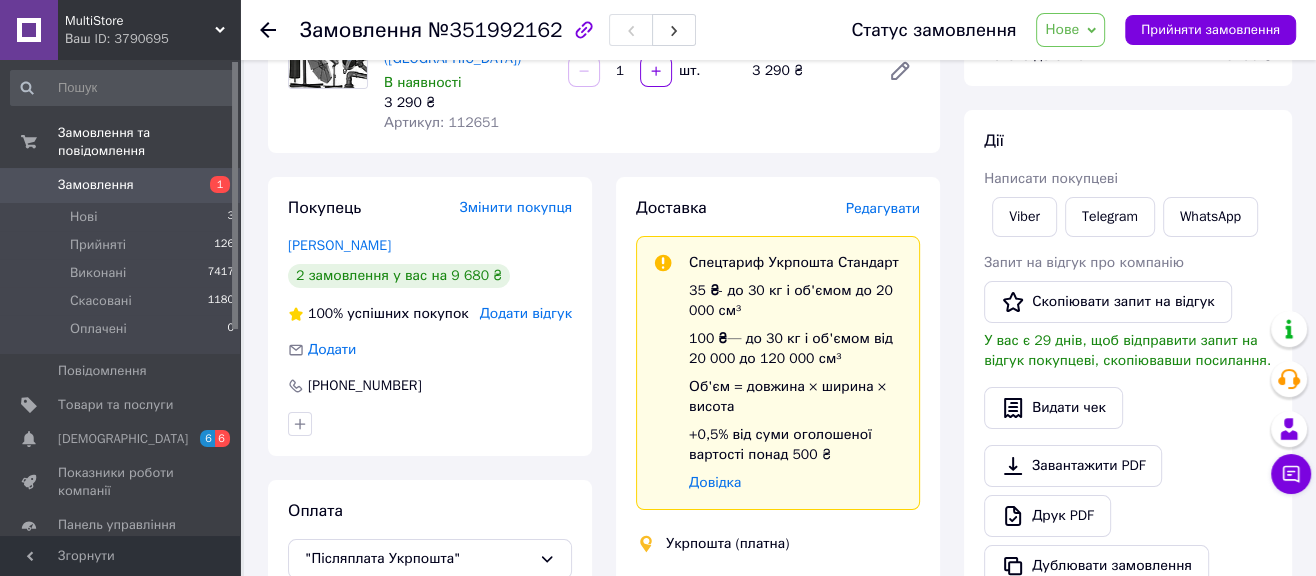 click on "Редагувати" at bounding box center [883, 208] 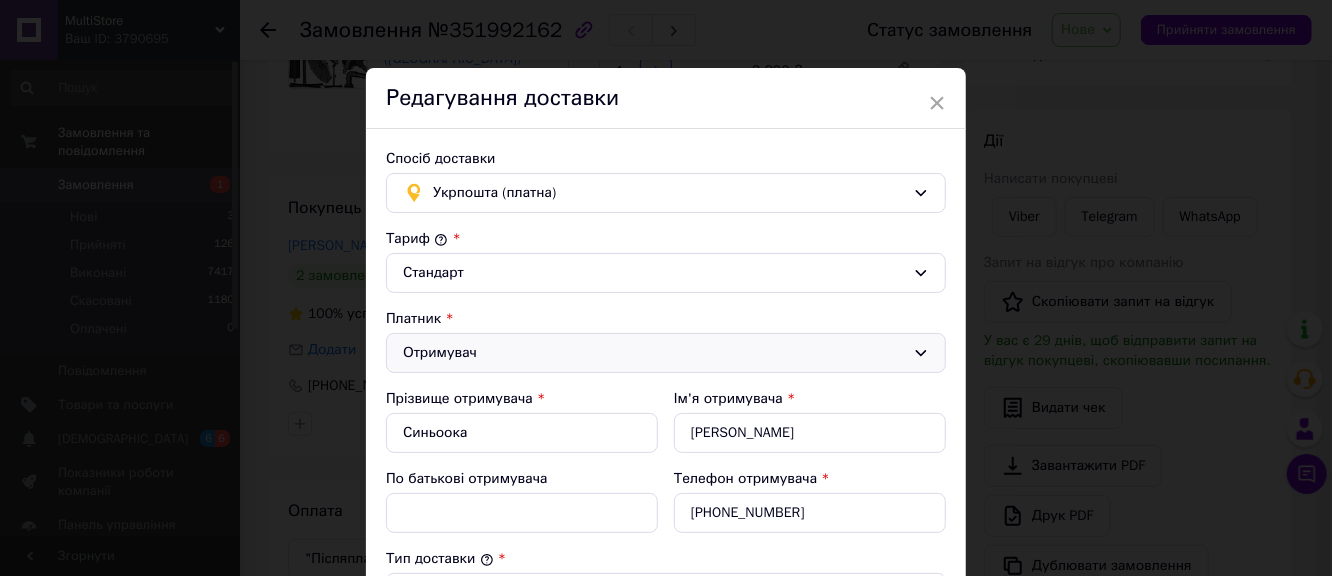 scroll, scrollTop: 0, scrollLeft: 0, axis: both 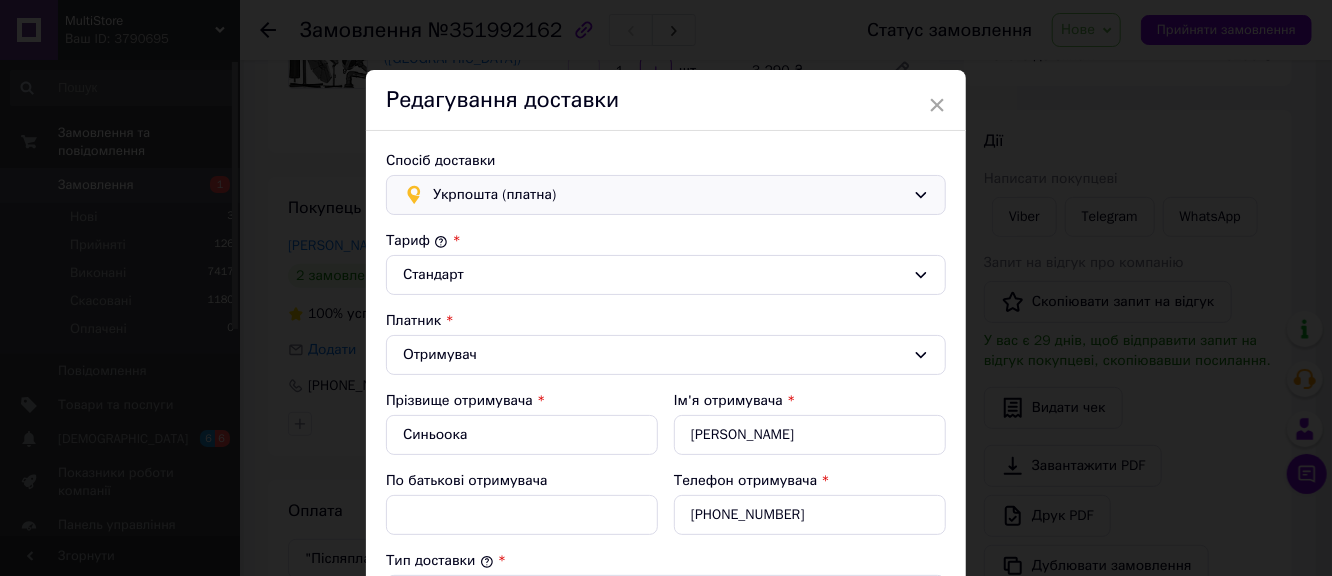 click on "Укрпошта (платна)" at bounding box center [669, 195] 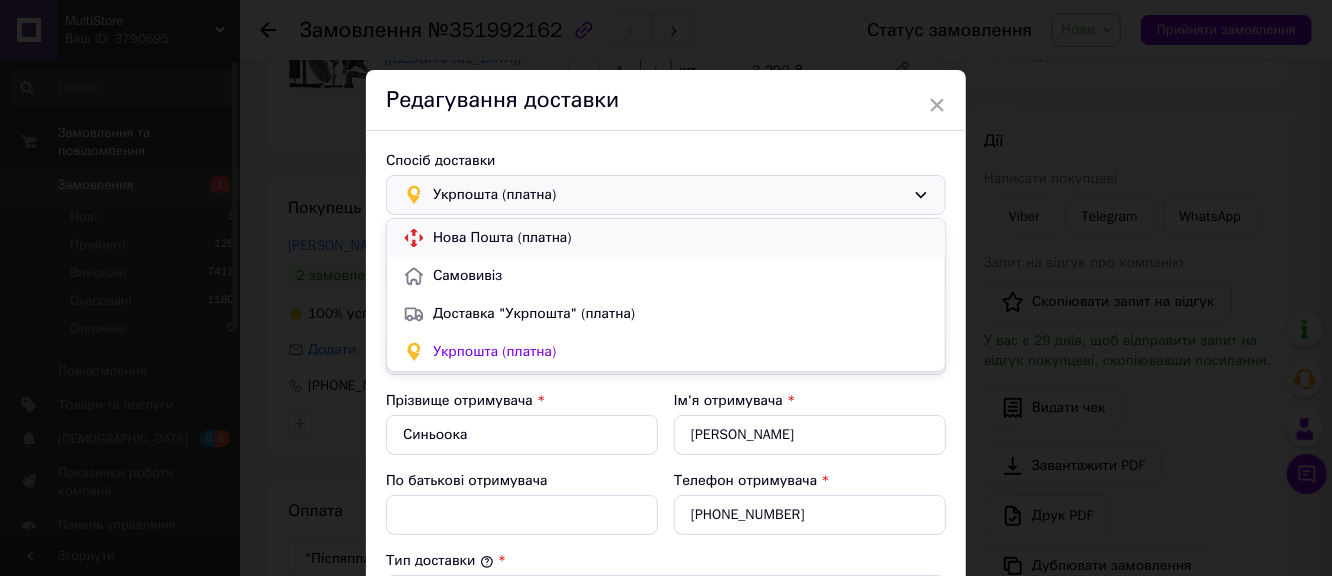 click on "Нова Пошта (платна)" at bounding box center (681, 238) 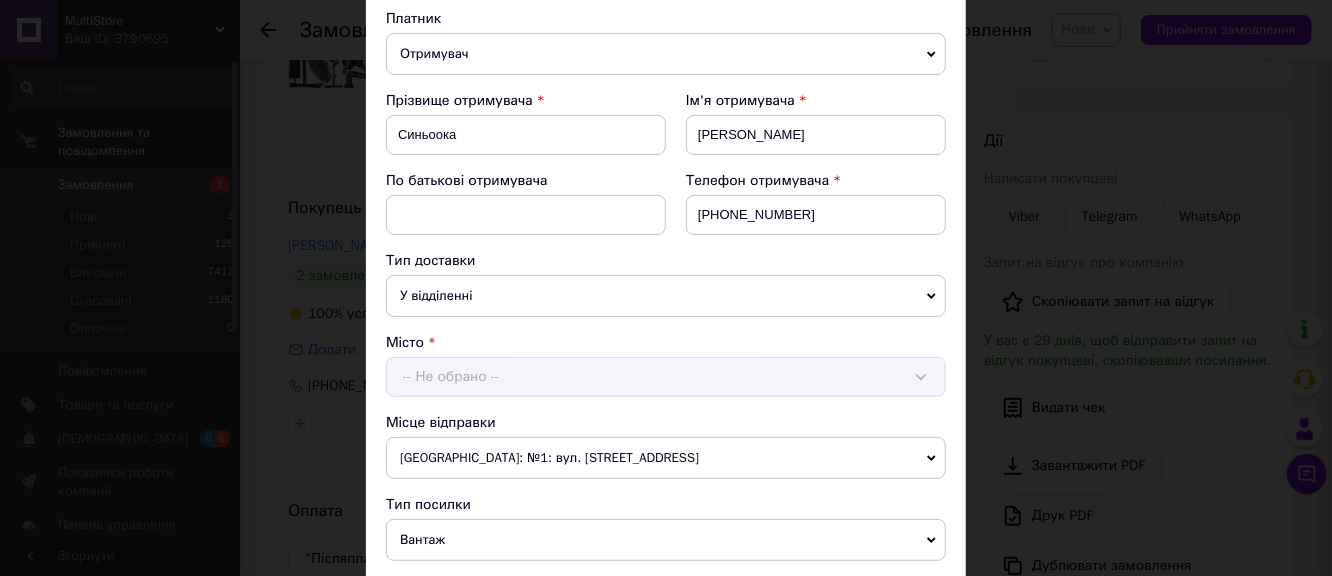 scroll, scrollTop: 333, scrollLeft: 0, axis: vertical 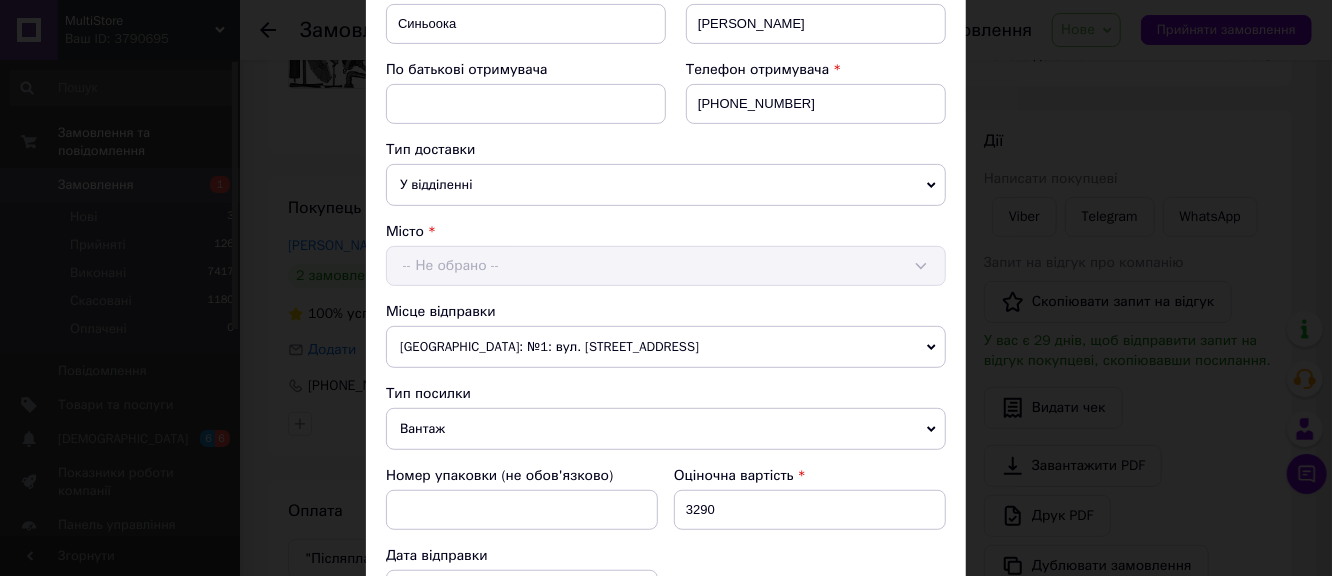 click on "Місто -- Не обрано --" at bounding box center (666, 254) 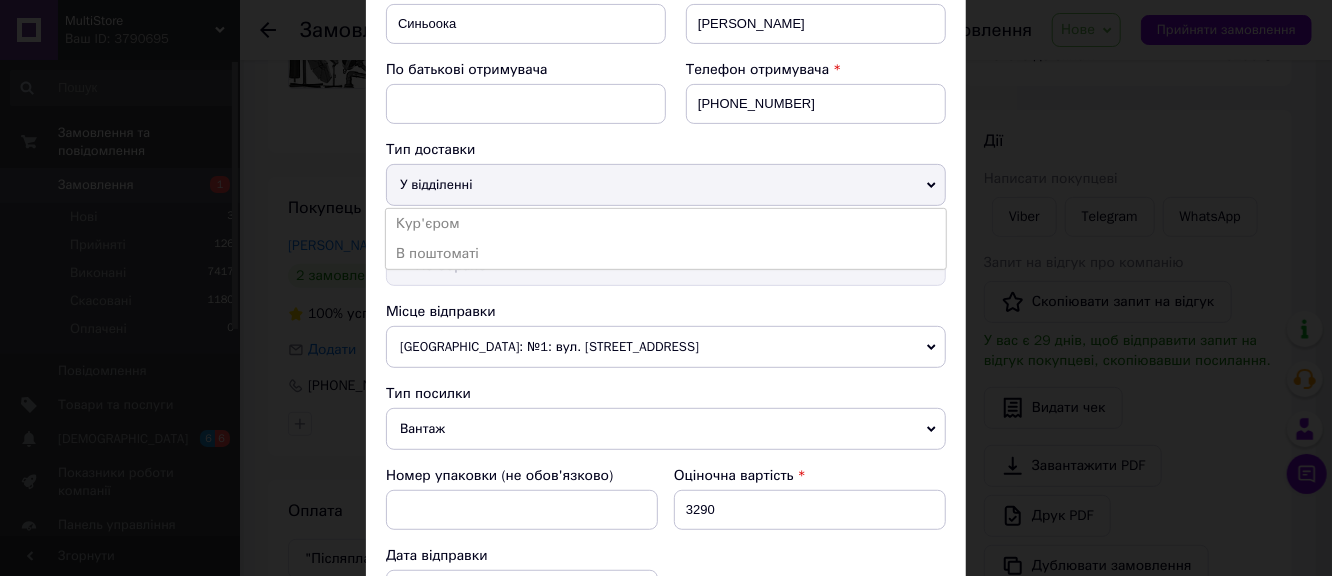 click on "У відділенні" at bounding box center [666, 185] 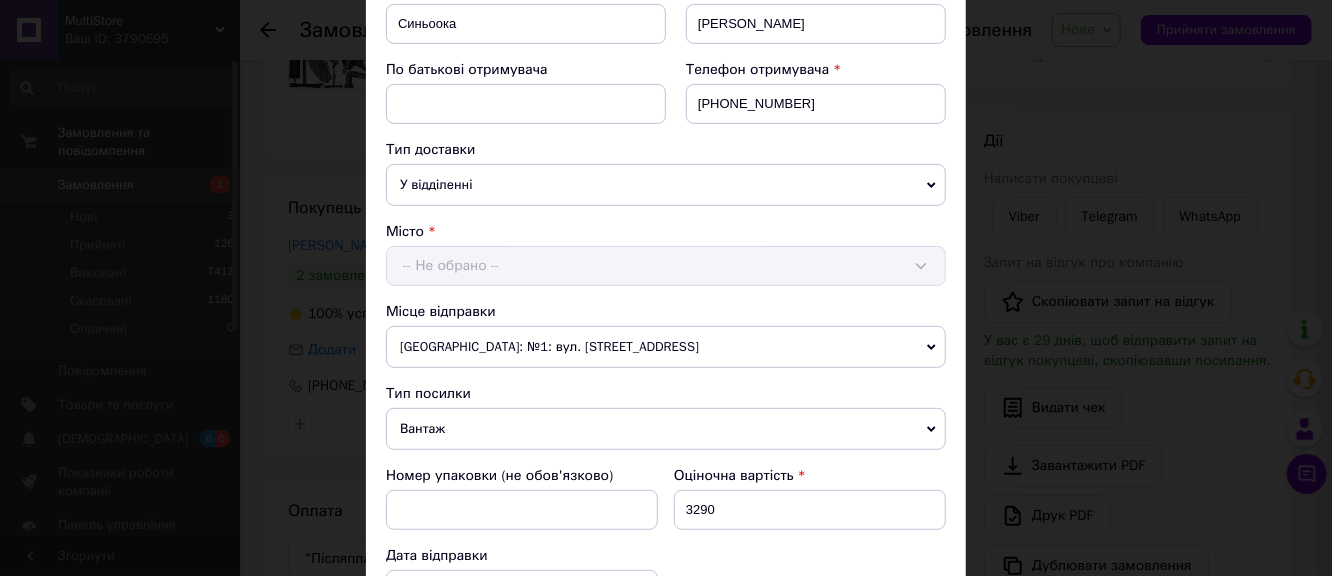 click on "Місто -- Не обрано --" at bounding box center [666, 254] 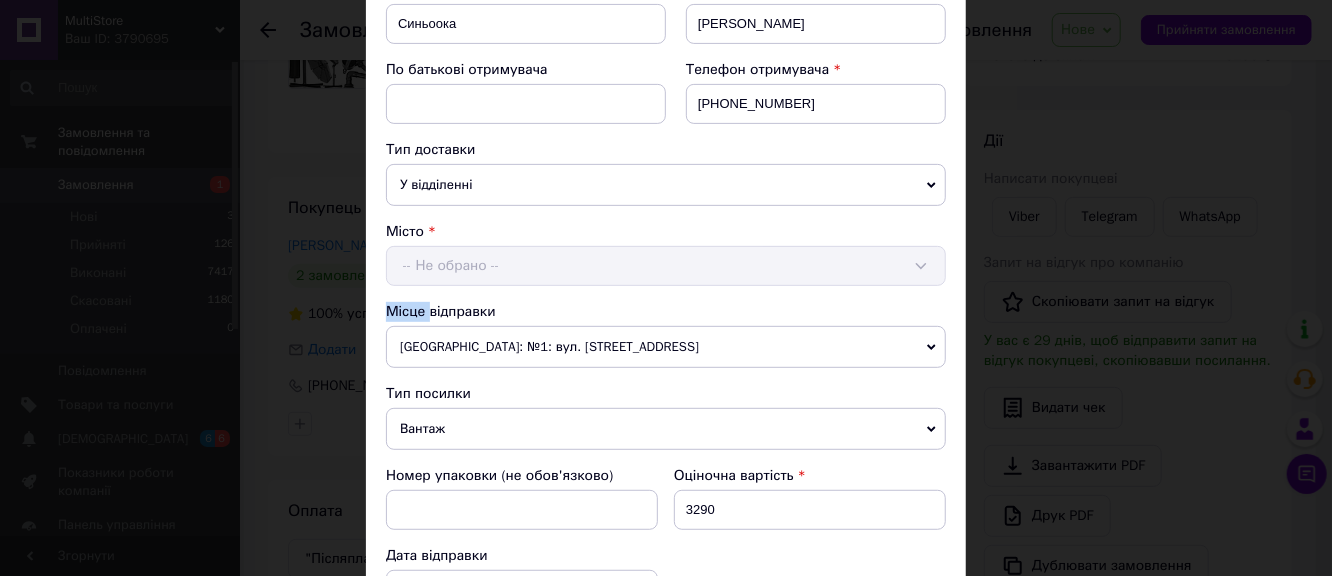 click on "Місто -- Не обрано --" at bounding box center (666, 254) 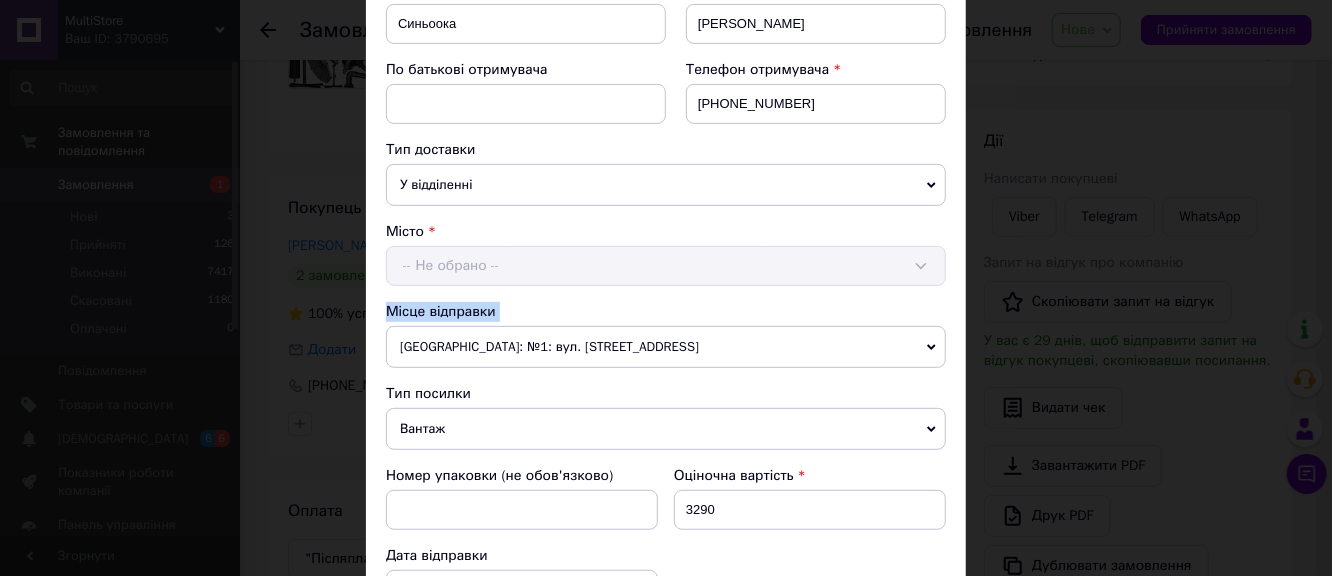 click on "Місто -- Не обрано --" at bounding box center (666, 254) 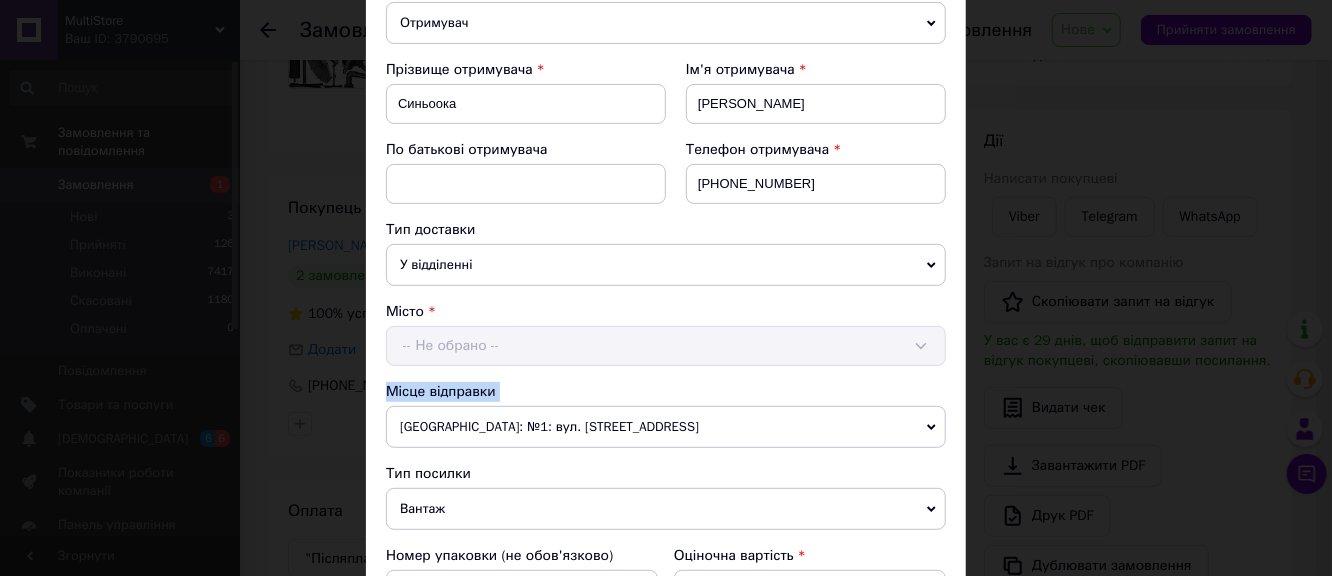 scroll, scrollTop: 222, scrollLeft: 0, axis: vertical 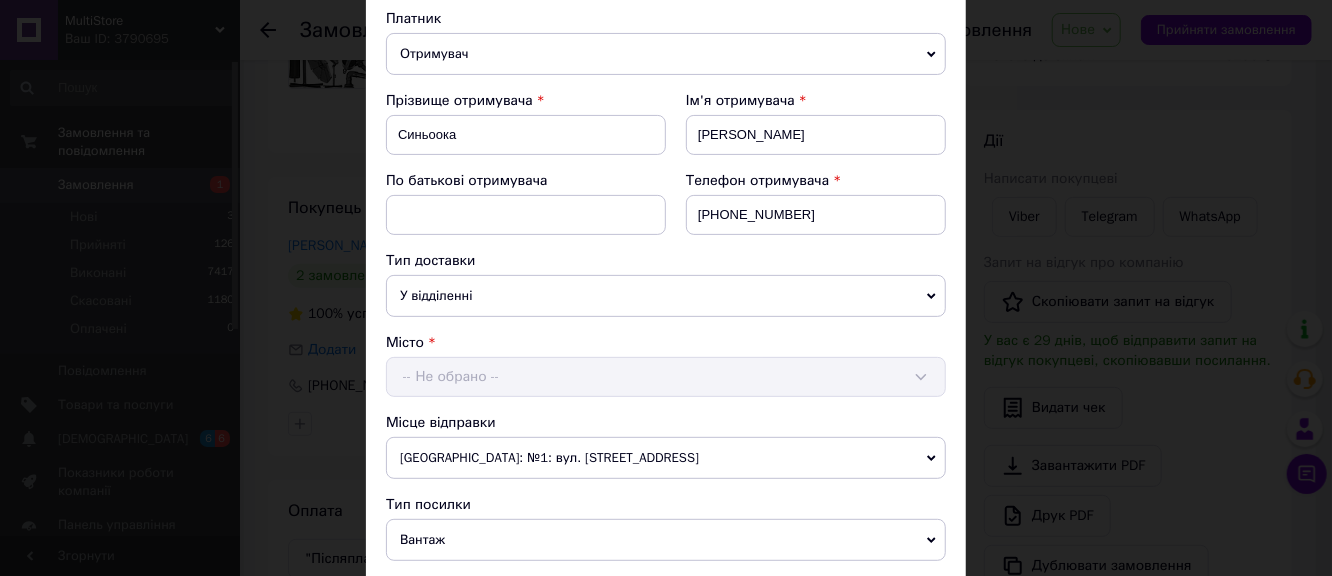 click on "Платник Отримувач Відправник Прізвище отримувача Синьоока Ім'я отримувача [PERSON_NAME] батькові отримувача Телефон отримувача [PHONE_NUMBER] Тип доставки У відділенні Кур'єром В поштоматі Місто -- Не обрано -- Місце відправки [GEOGRAPHIC_DATA]: №1: вул. [STREET_ADDRESS] Немає збігів. Спробуйте змінити умови пошуку Додати ще місце відправки Тип посилки Вантаж Документи Номер упаковки (не обов'язково) Оціночна вартість 3290 Дата відправки [DATE] < 2025 > < Июль > Пн Вт Ср Чт Пт Сб Вс 30 1 2 3 4 5 6 7 8 9 10 11 12 13 14 15 16 17 18 19 20 21 22 23 24 25 26 27 28 29 30 31 1 2 3 4 5 6 7 8 9 10   Опис та додаткова інформація Вага, кг   * 10   * 28 *" at bounding box center (666, 470) 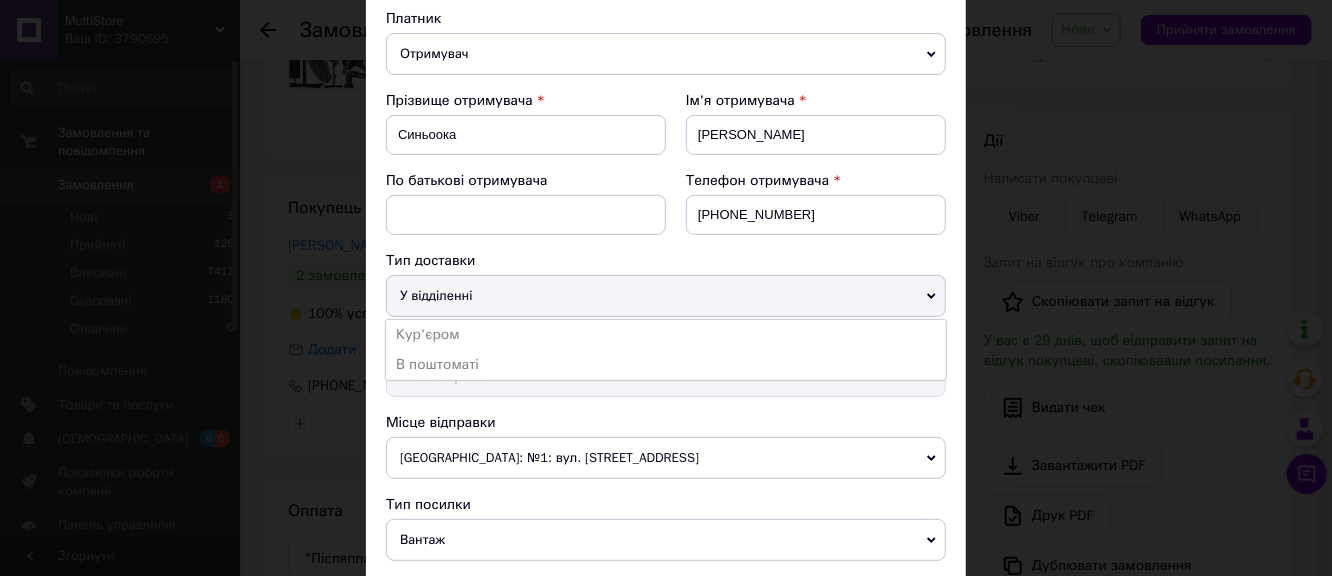 click on "У відділенні" at bounding box center (666, 296) 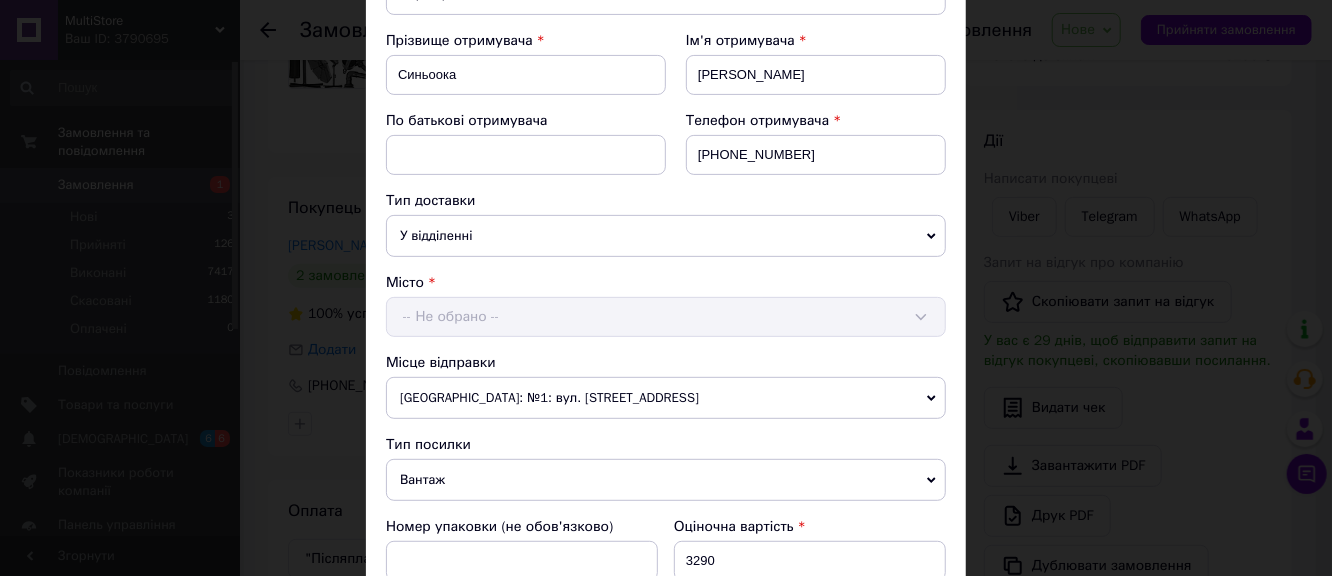 scroll, scrollTop: 333, scrollLeft: 0, axis: vertical 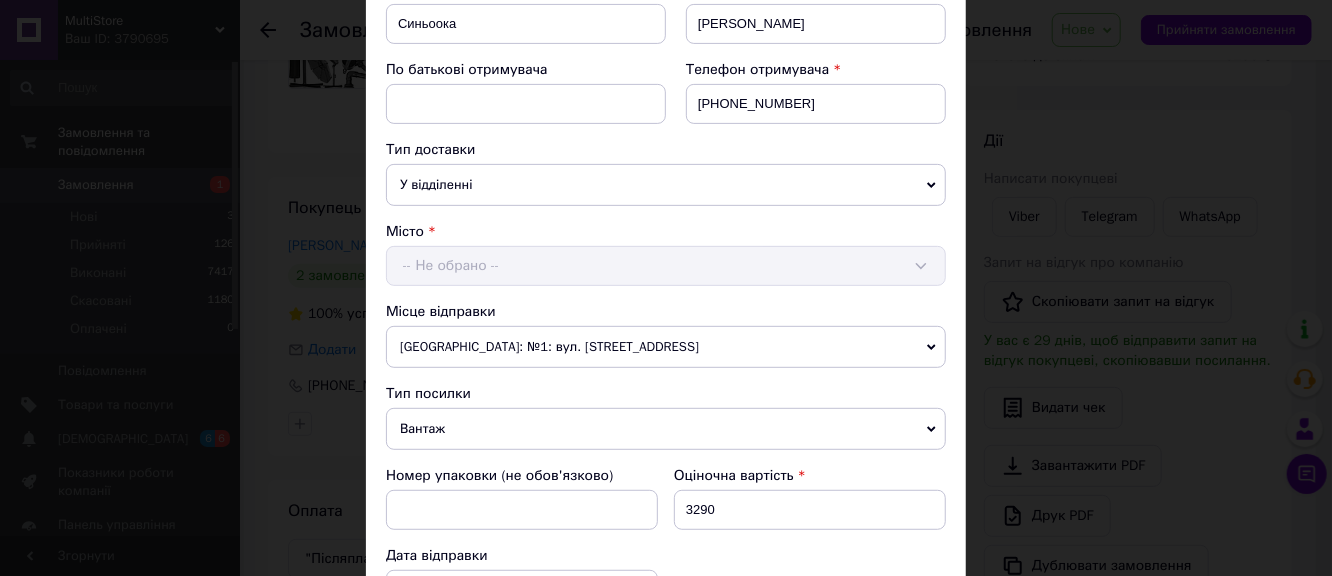 click on "Місто -- Не обрано --" at bounding box center (666, 254) 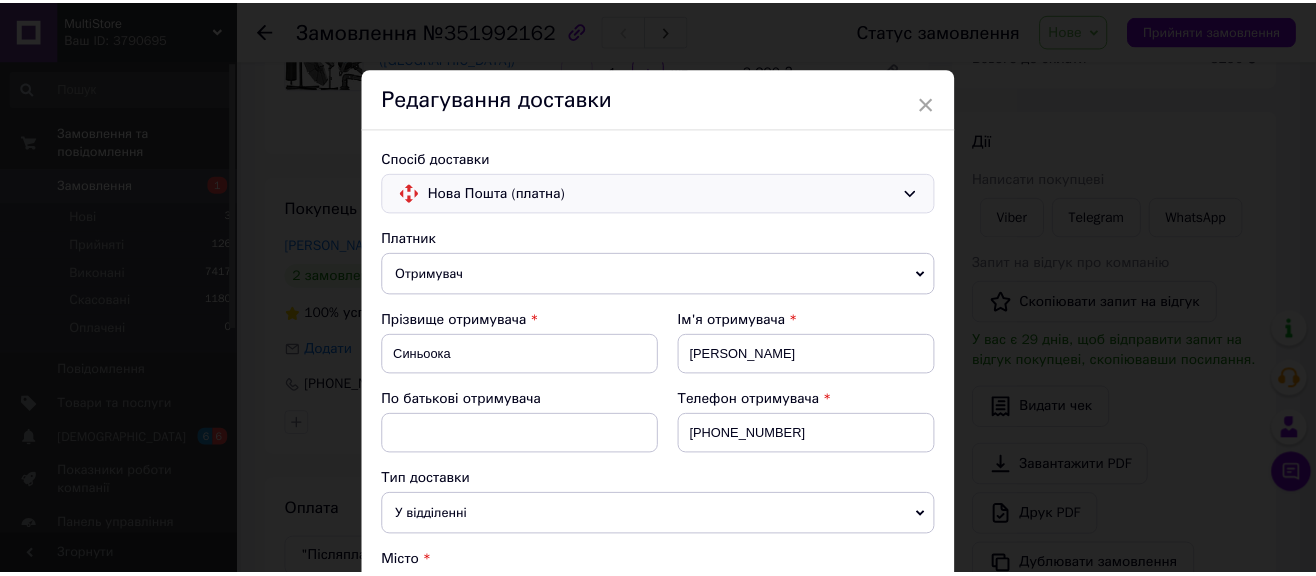 scroll, scrollTop: 0, scrollLeft: 0, axis: both 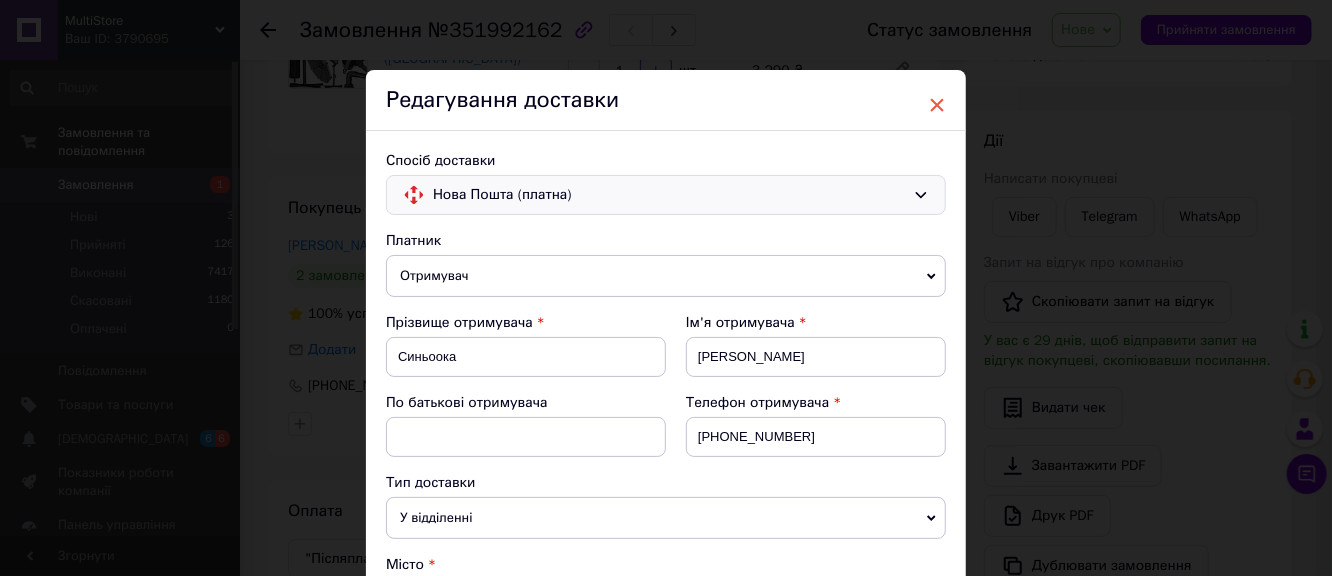 click on "×" at bounding box center [937, 105] 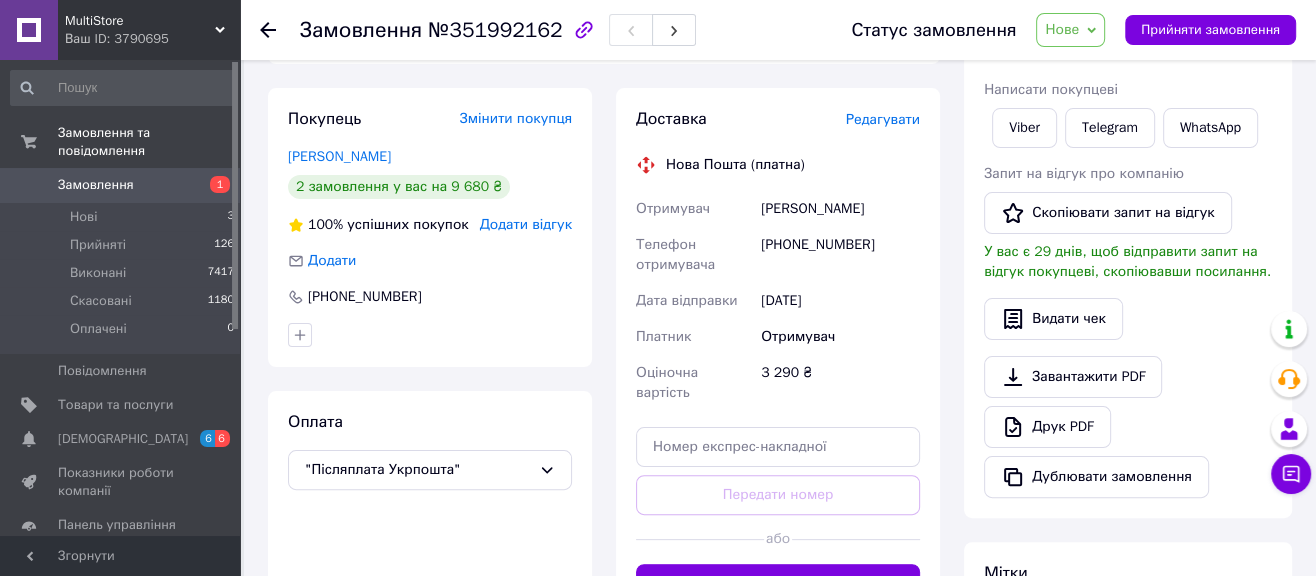 scroll, scrollTop: 333, scrollLeft: 0, axis: vertical 